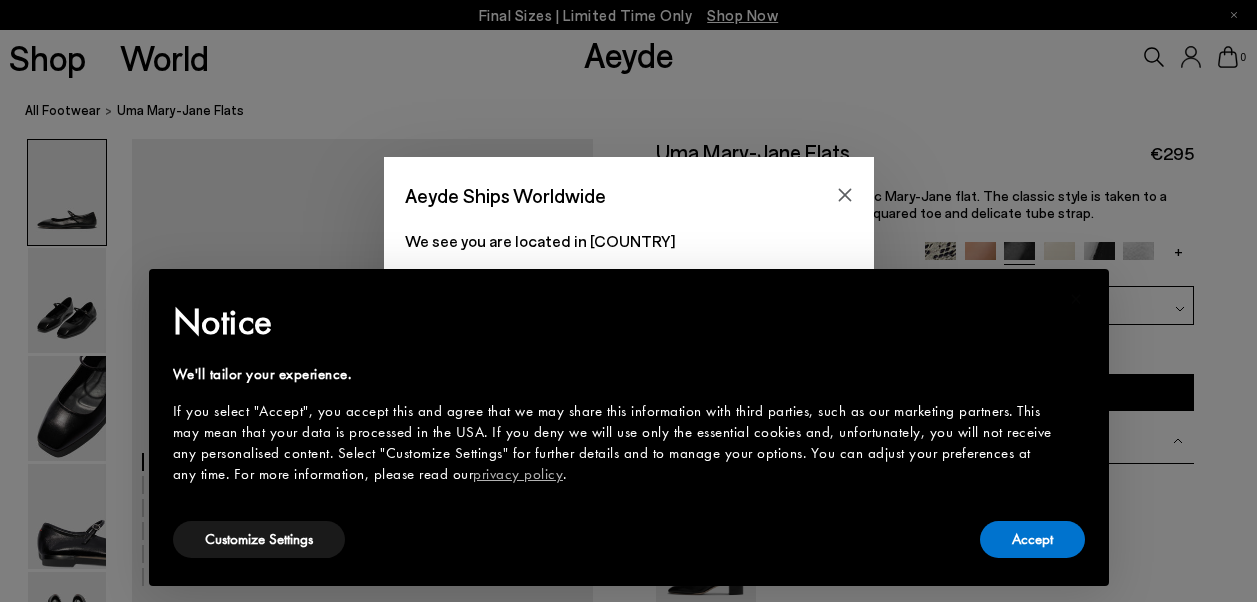 scroll, scrollTop: 0, scrollLeft: 0, axis: both 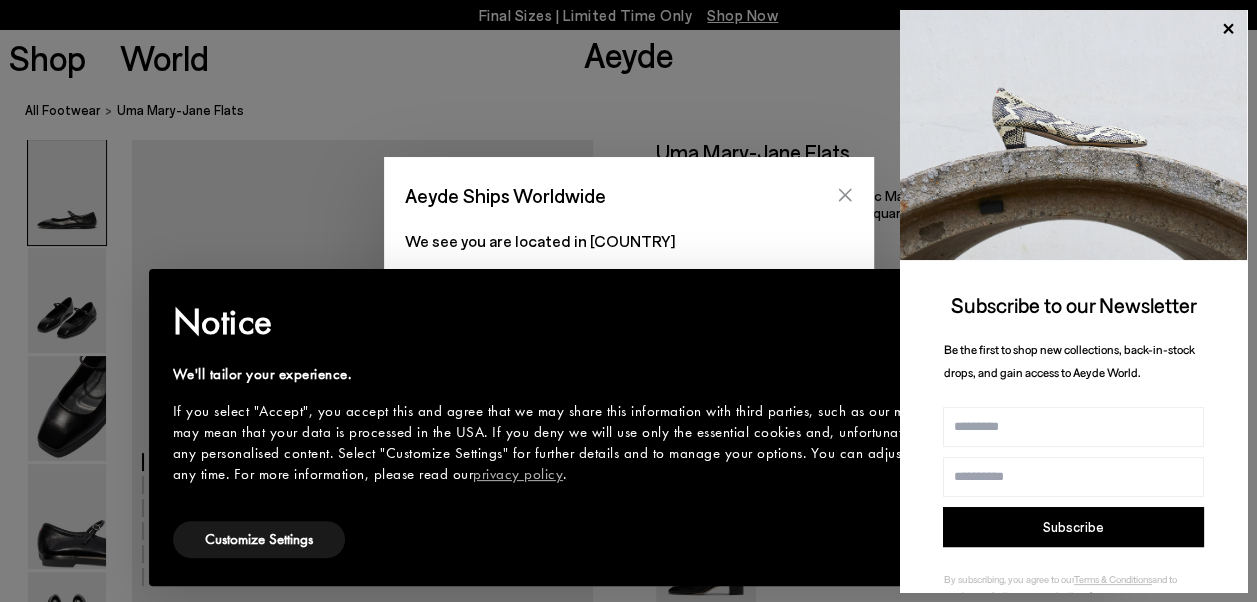 click 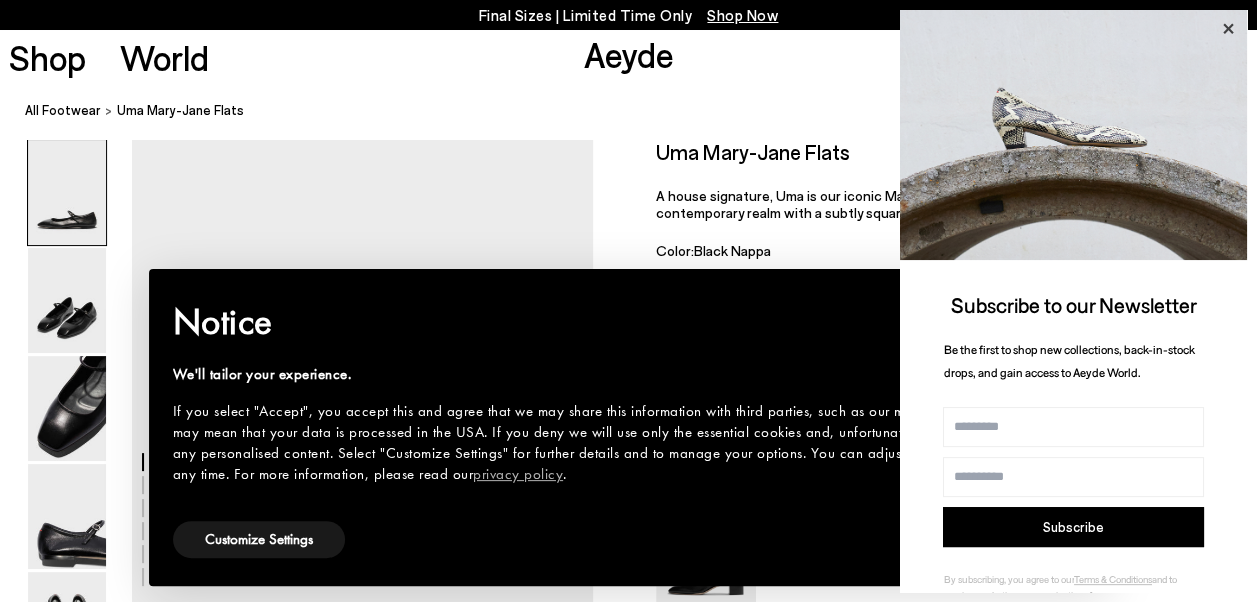 click 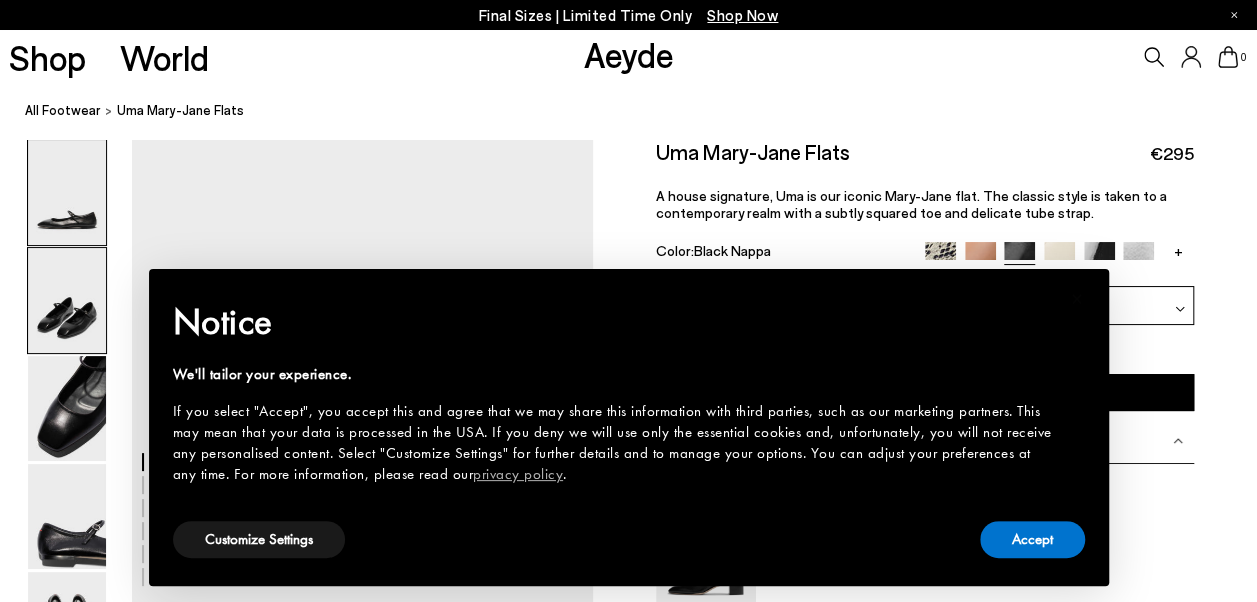 click at bounding box center (67, 300) 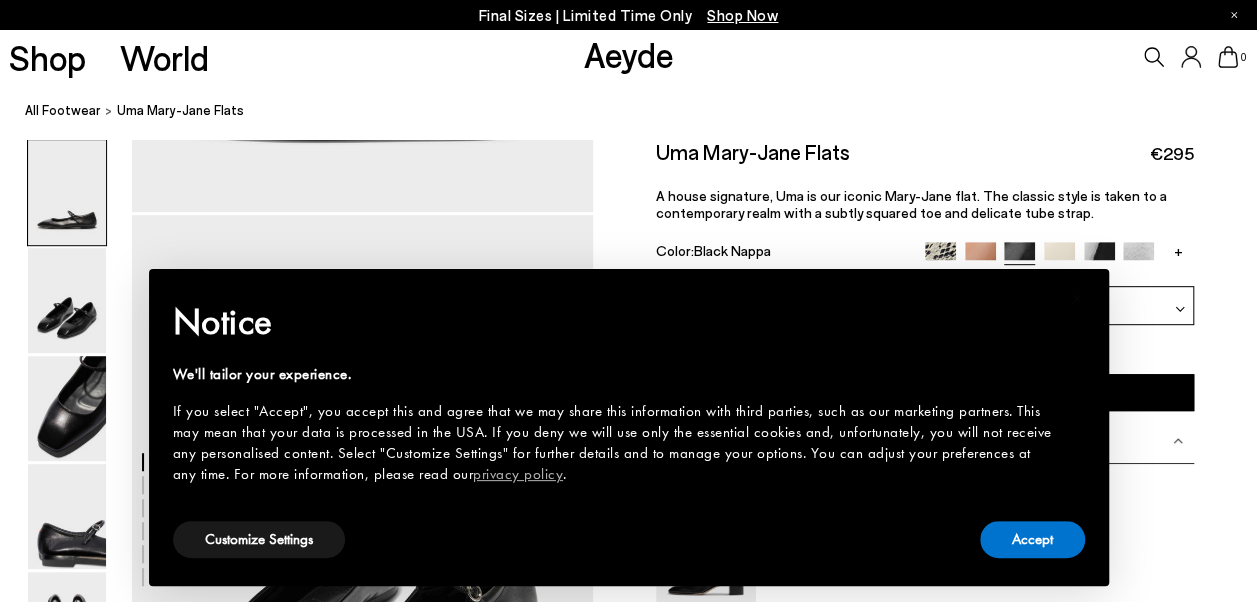 scroll, scrollTop: 468, scrollLeft: 0, axis: vertical 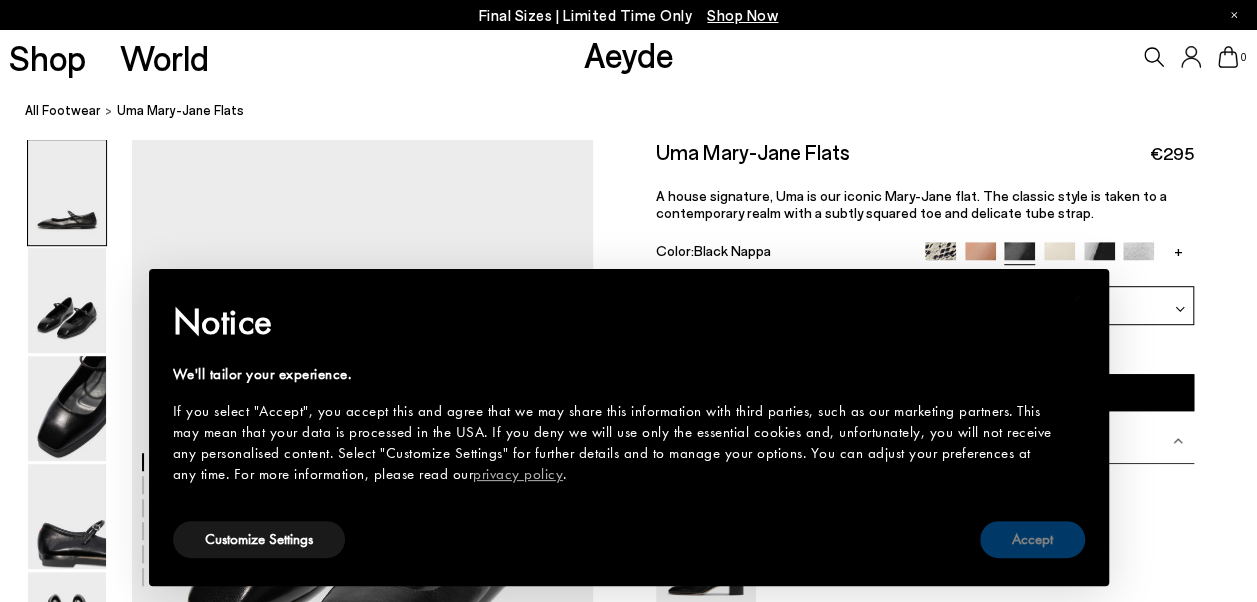 click on "Accept" at bounding box center (1032, 539) 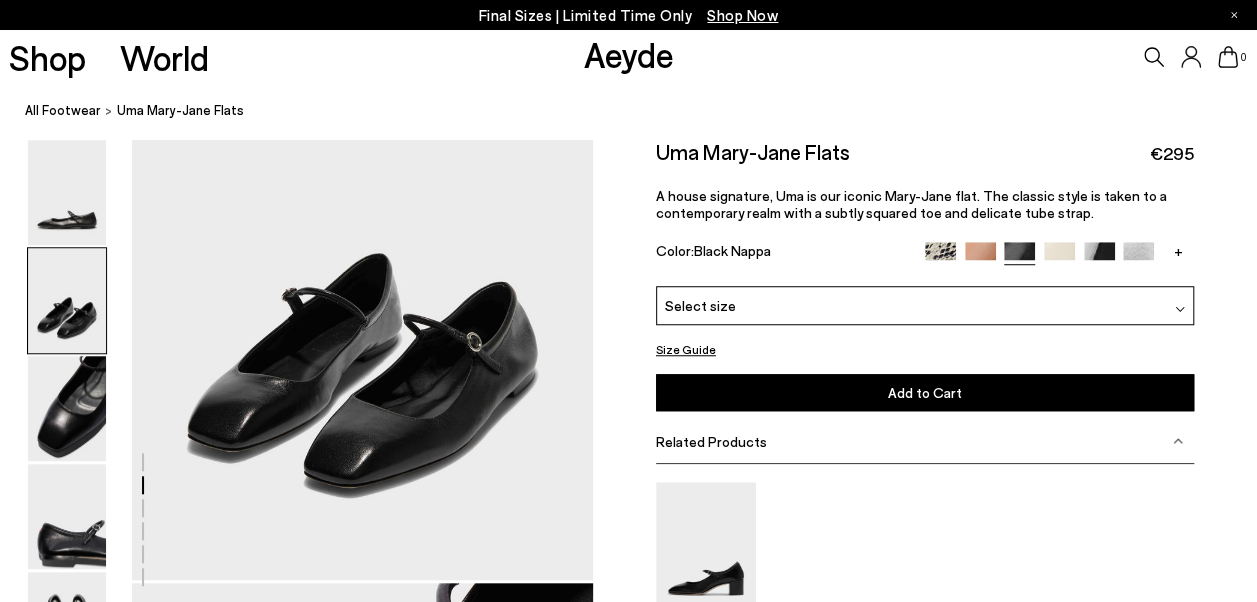 scroll, scrollTop: 657, scrollLeft: 0, axis: vertical 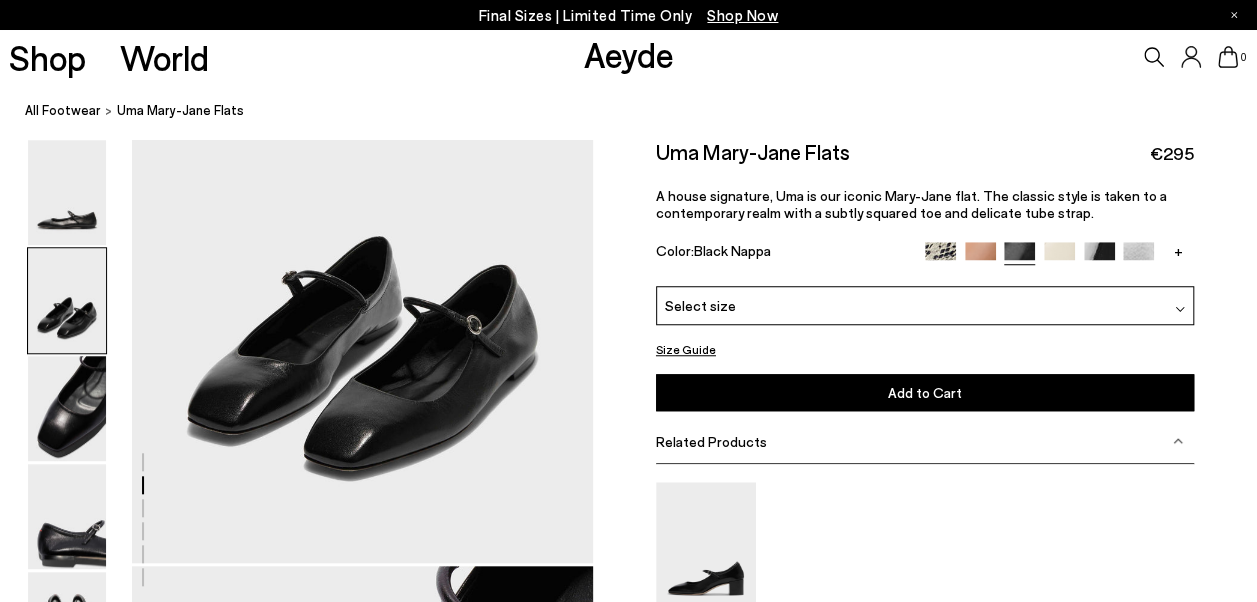 click at bounding box center [980, 257] 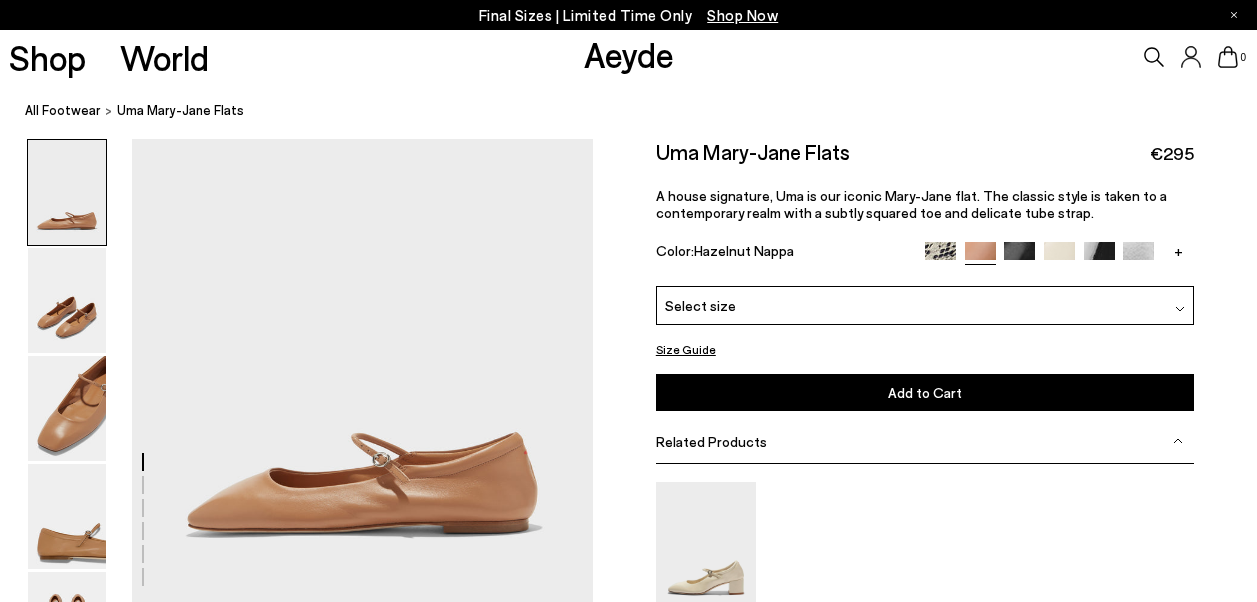scroll, scrollTop: 0, scrollLeft: 0, axis: both 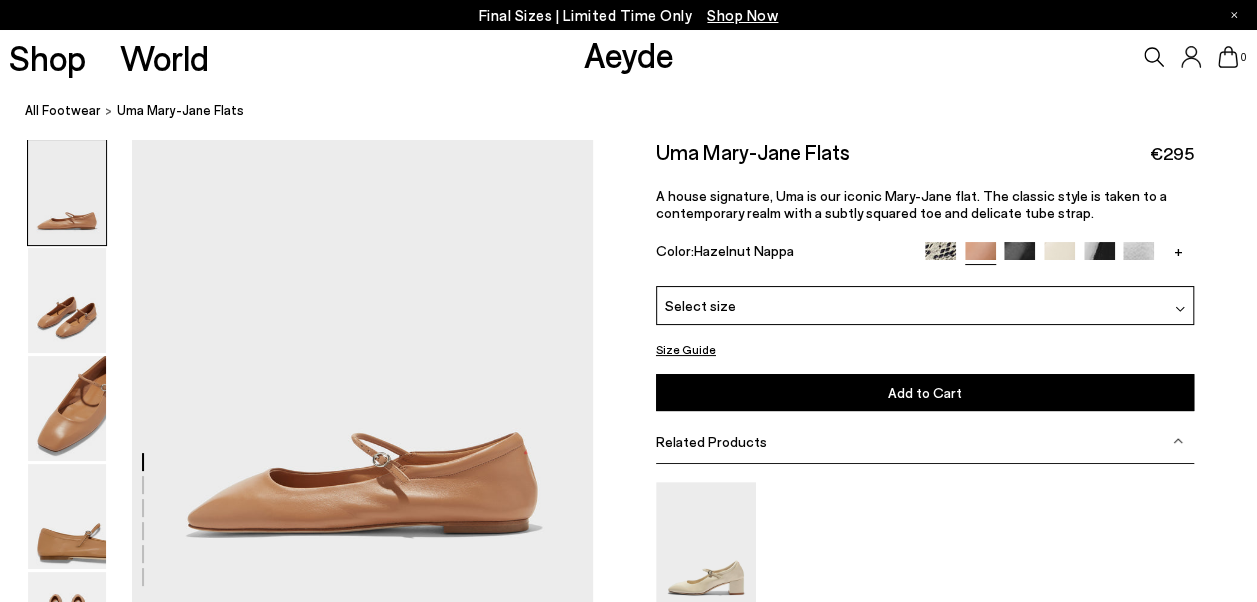 click at bounding box center (1059, 257) 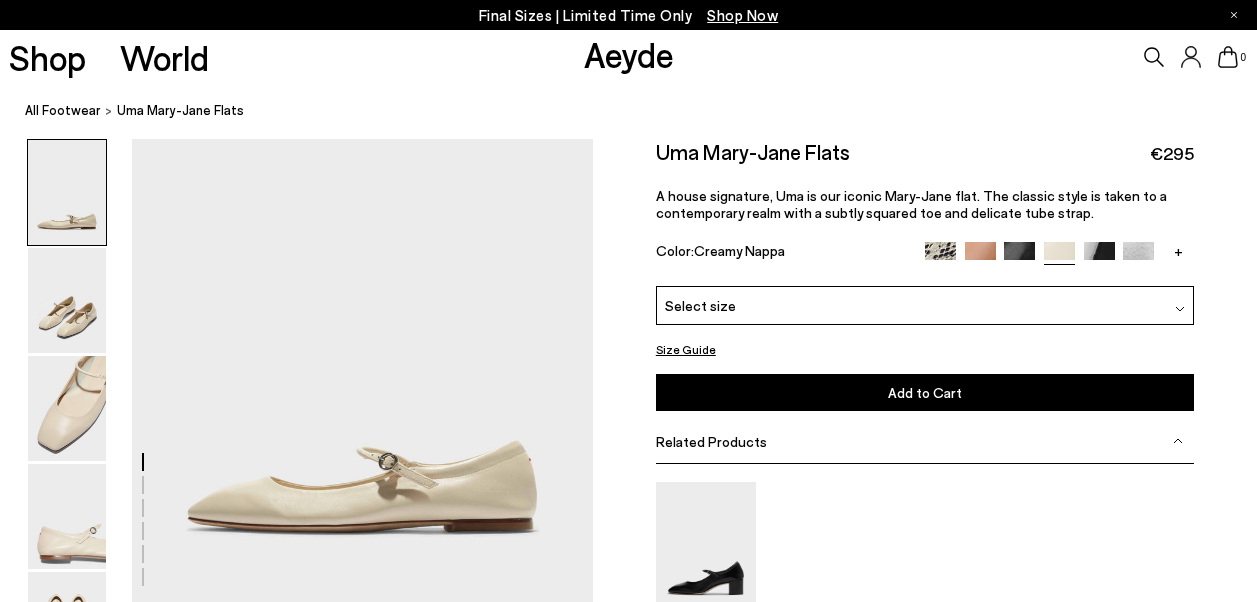 scroll, scrollTop: 0, scrollLeft: 0, axis: both 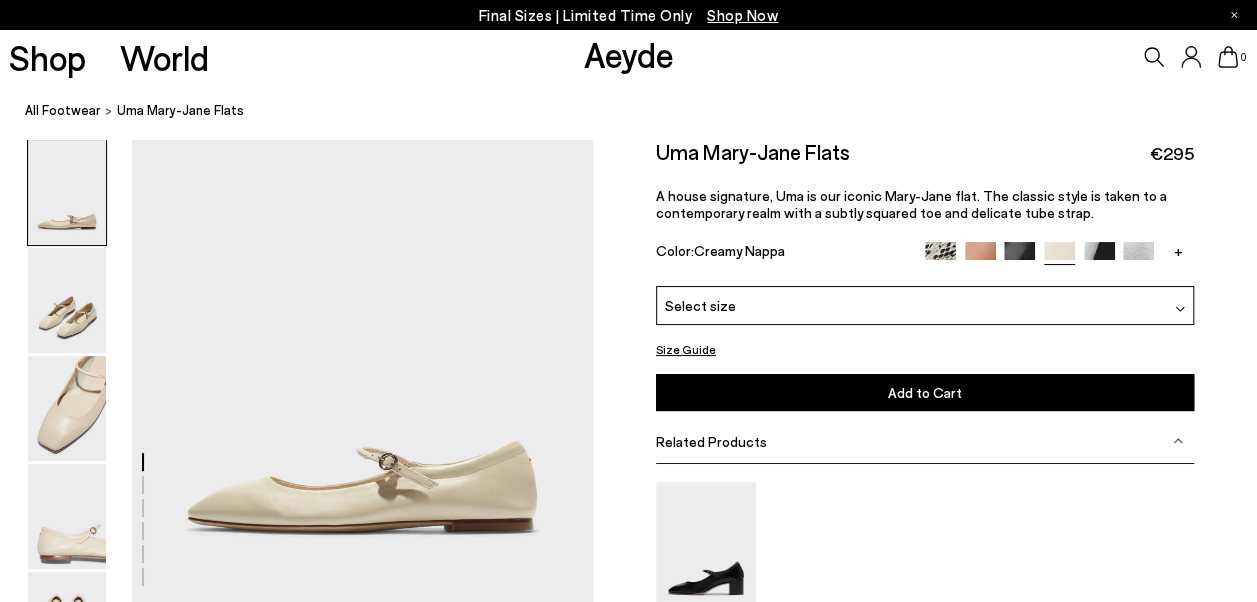 click on "[FIRST] [LAST] Flats
€295
A house signature, [FIRST] is our iconic Mary-Jane flat. The classic style is taken to a contemporary realm with a subtly squared toe and delicate tube strap.
Color:  Creamy Nappa
+" at bounding box center [925, 212] 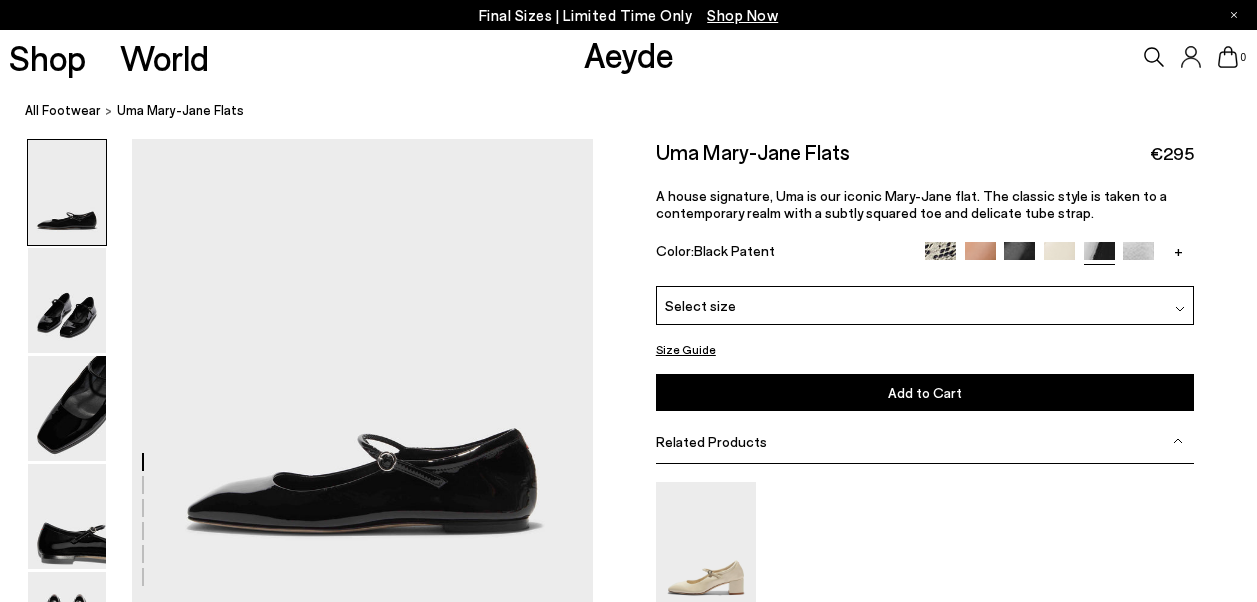 scroll, scrollTop: 0, scrollLeft: 0, axis: both 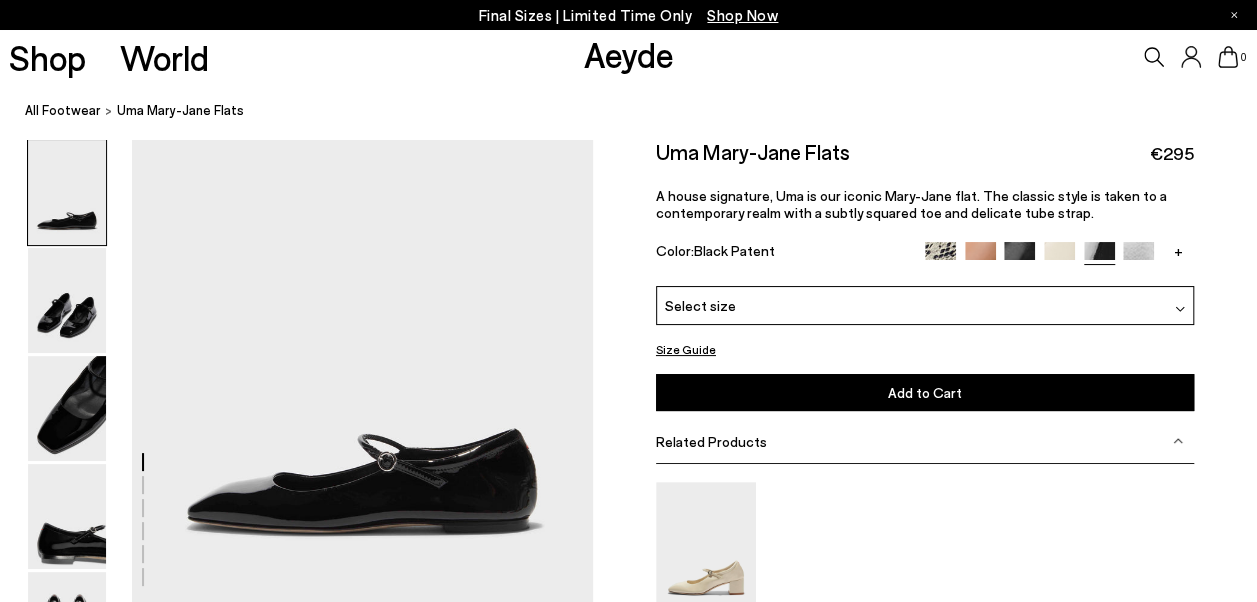 click at bounding box center [1099, 257] 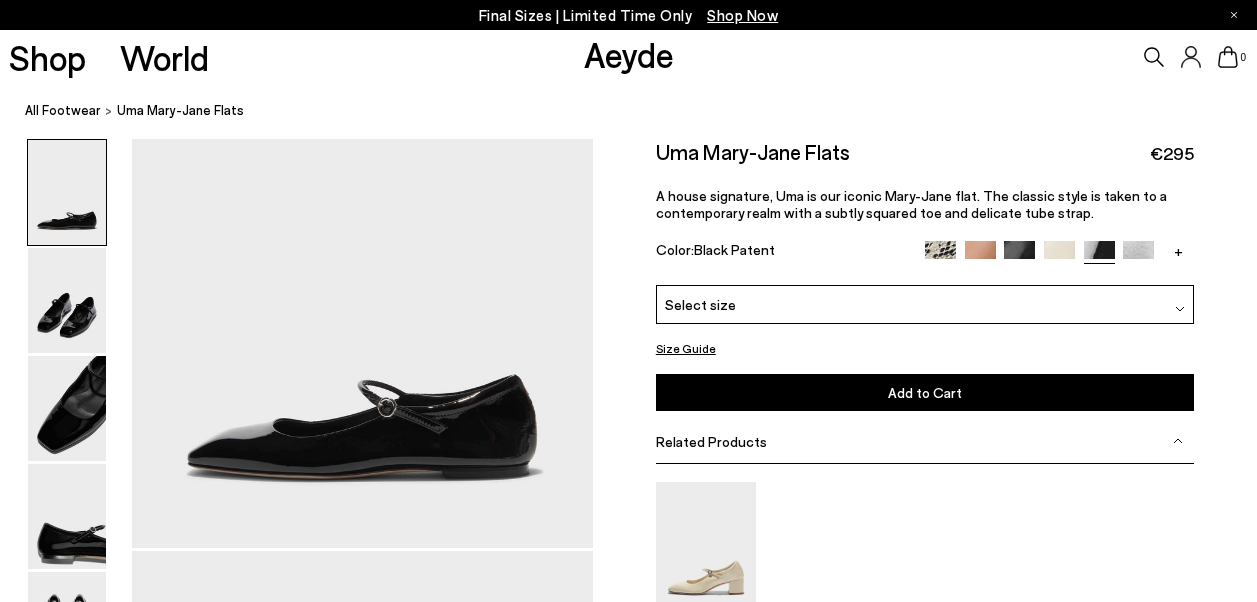 scroll, scrollTop: 0, scrollLeft: 0, axis: both 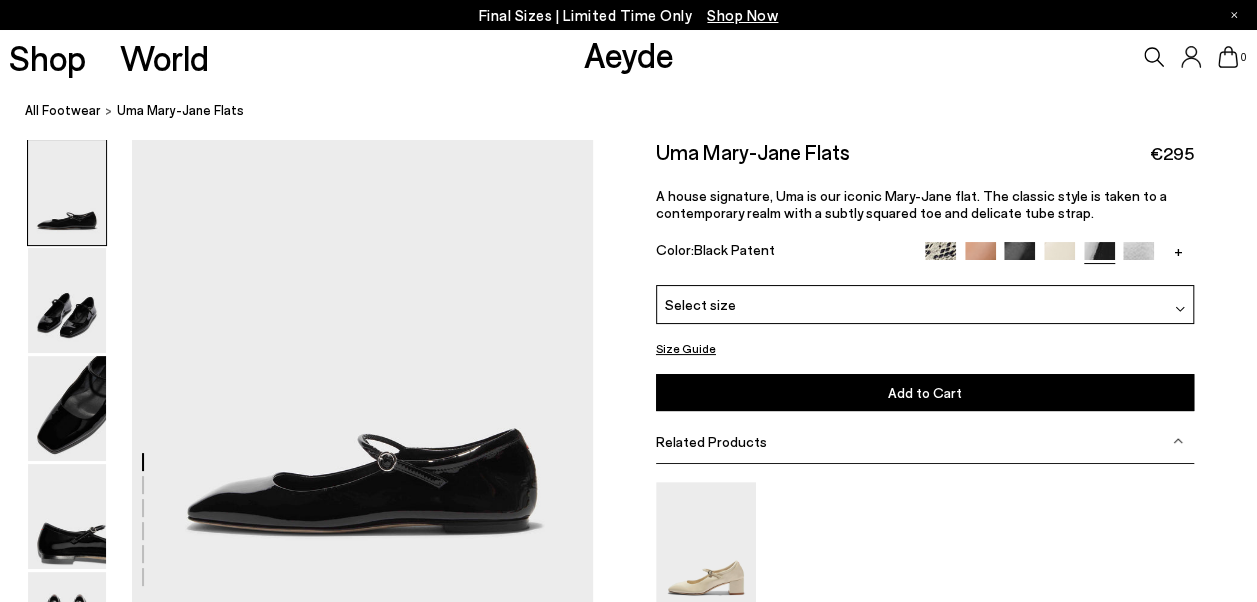 click at bounding box center (1138, 257) 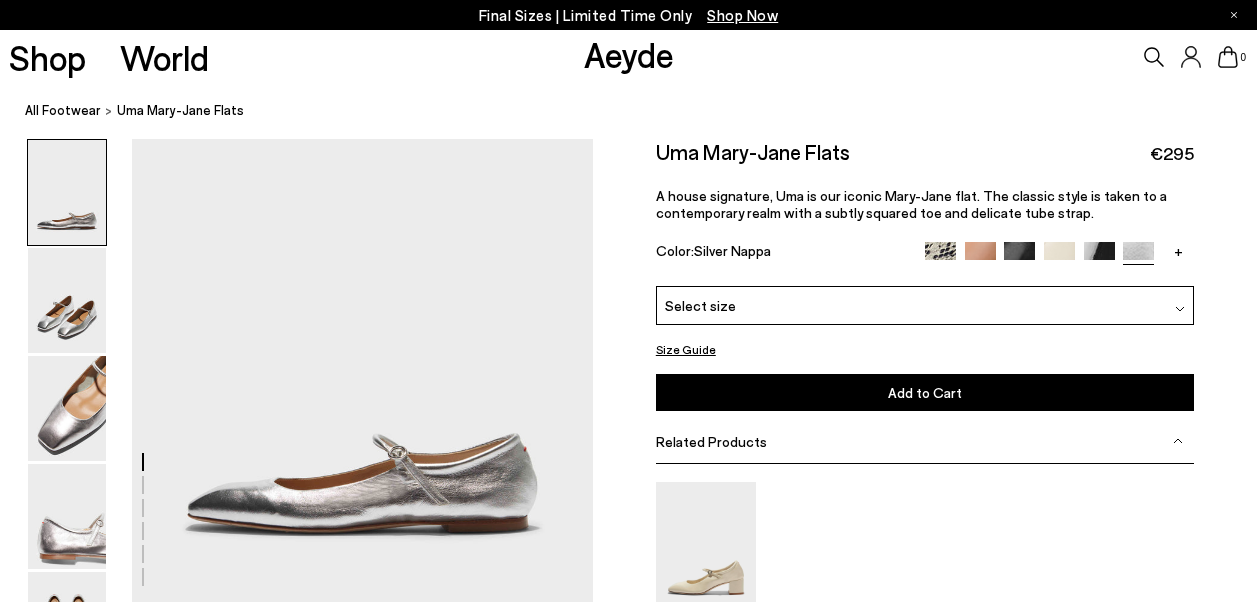 scroll, scrollTop: 0, scrollLeft: 0, axis: both 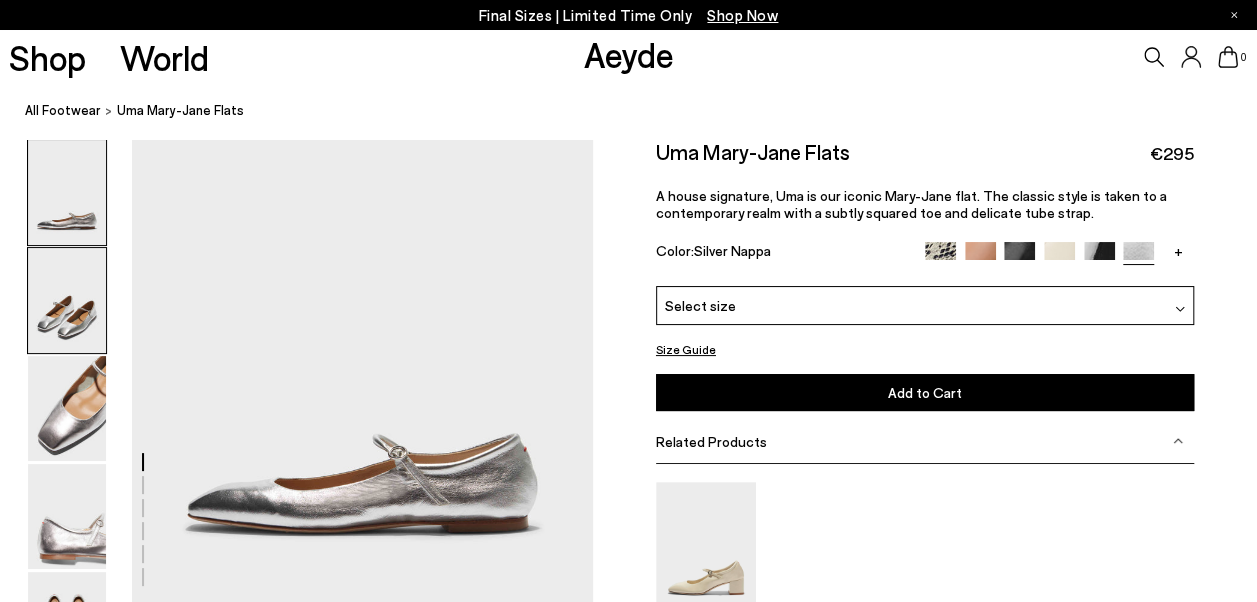 click at bounding box center (67, 300) 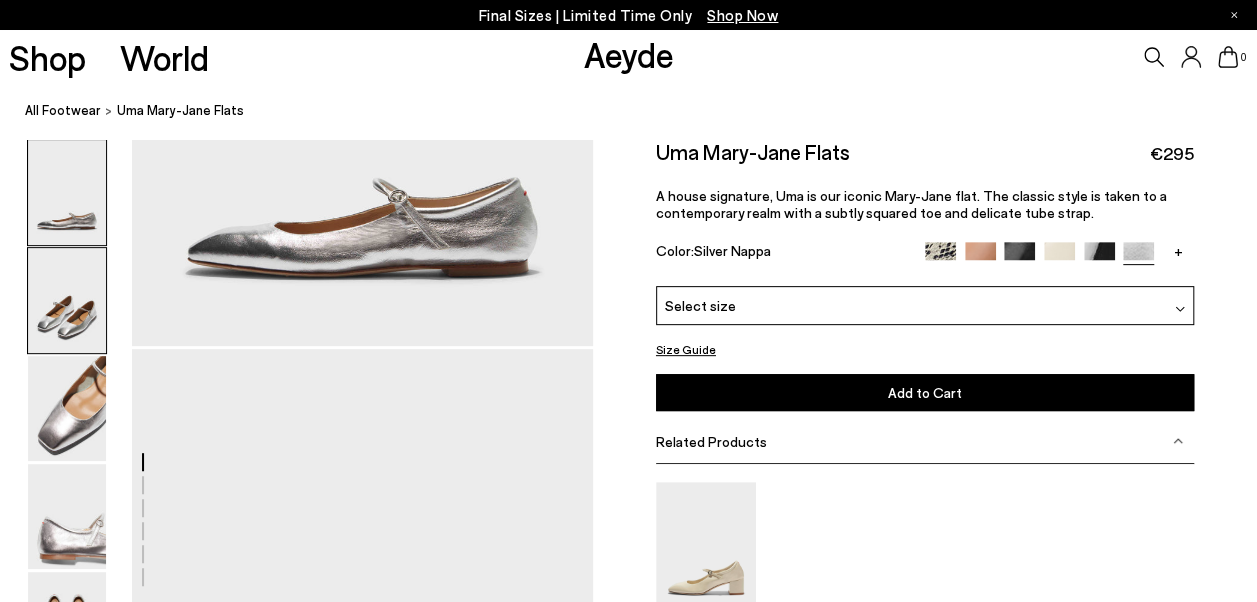 scroll, scrollTop: 468, scrollLeft: 0, axis: vertical 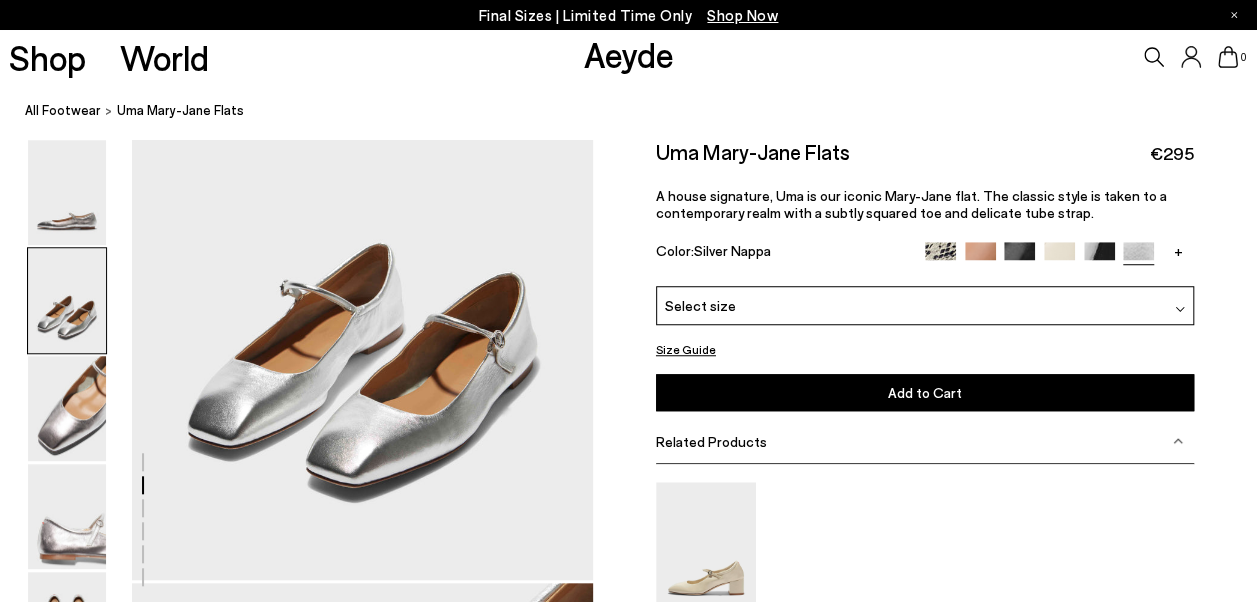 click at bounding box center [296, 1274] 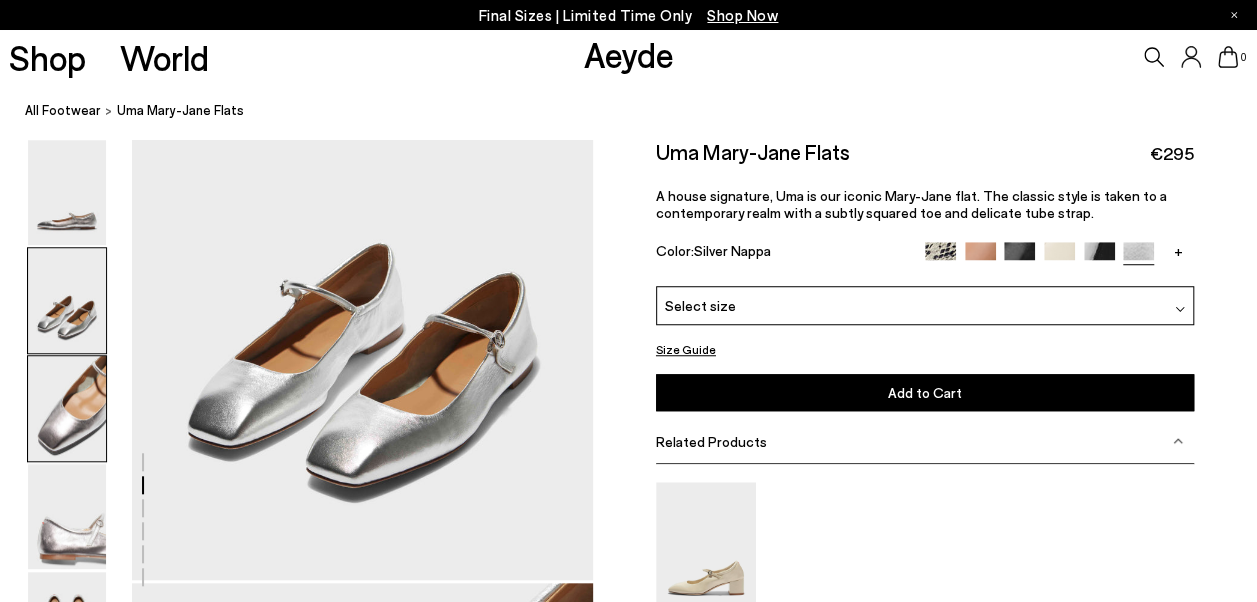click at bounding box center [67, 408] 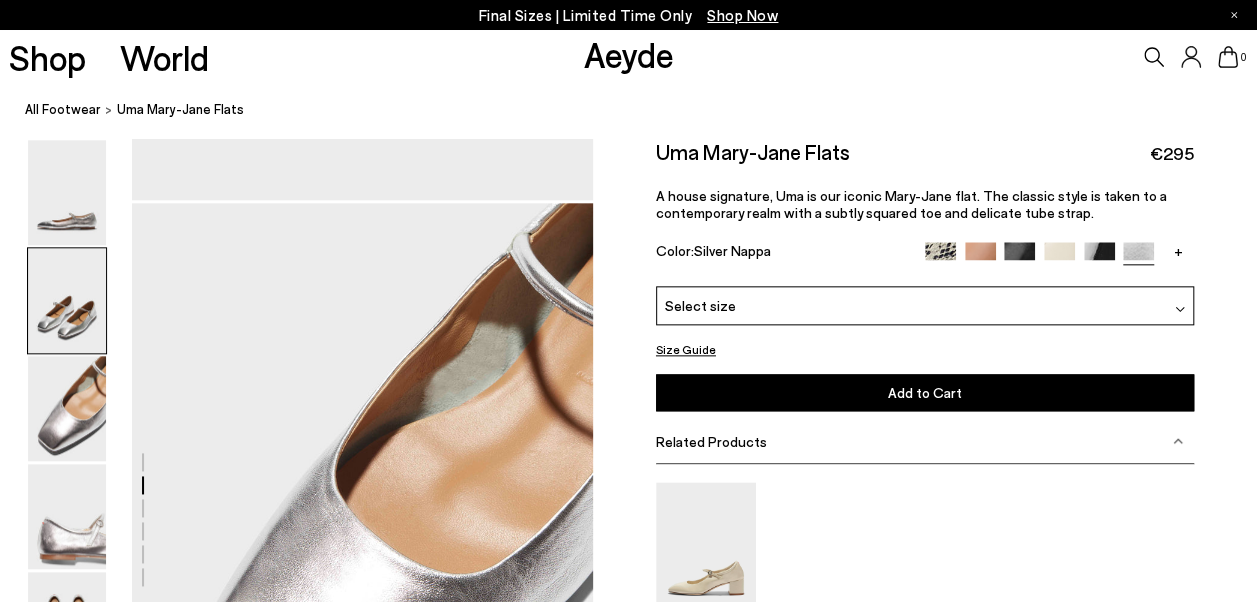 scroll, scrollTop: 1085, scrollLeft: 0, axis: vertical 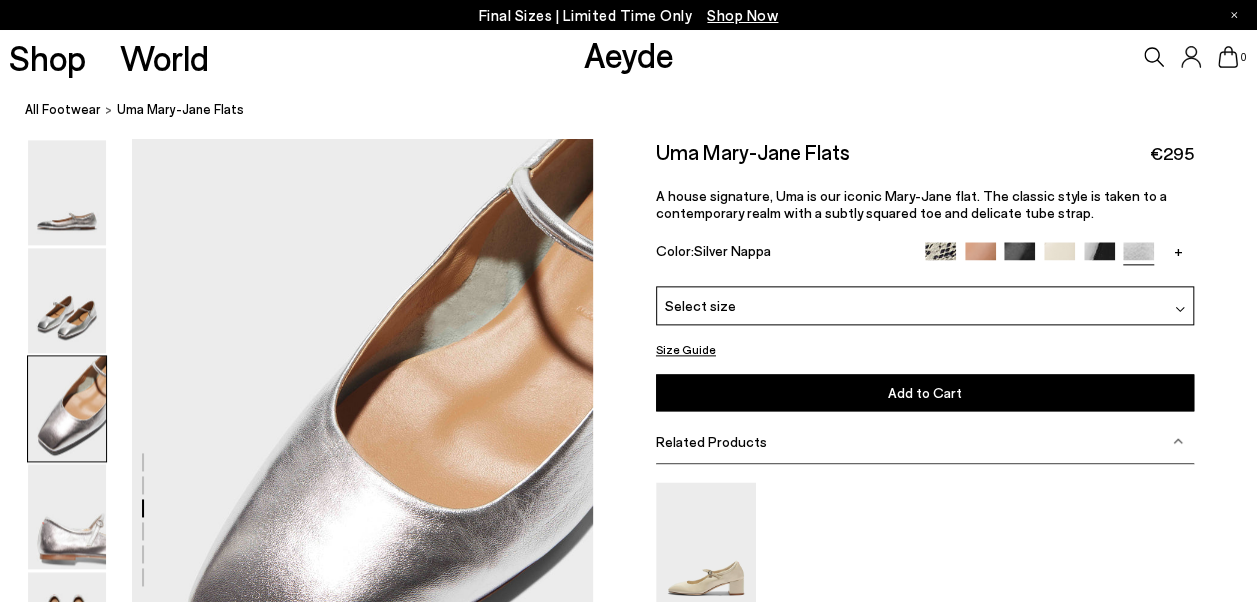click at bounding box center (1019, 257) 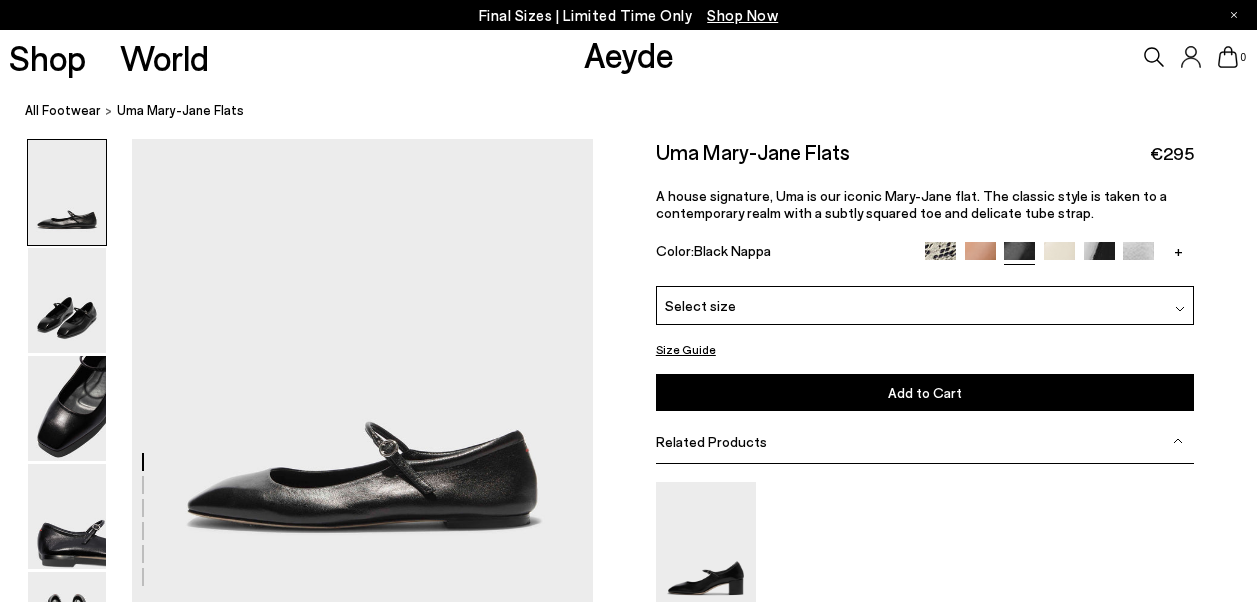 scroll, scrollTop: 0, scrollLeft: 0, axis: both 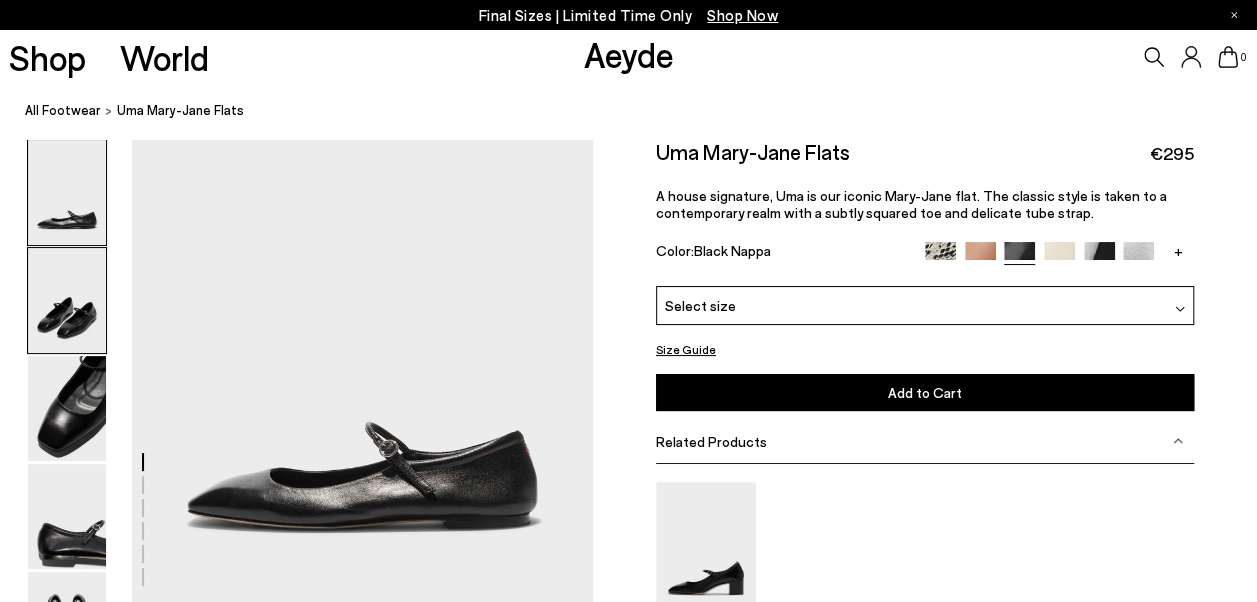 click at bounding box center [67, 300] 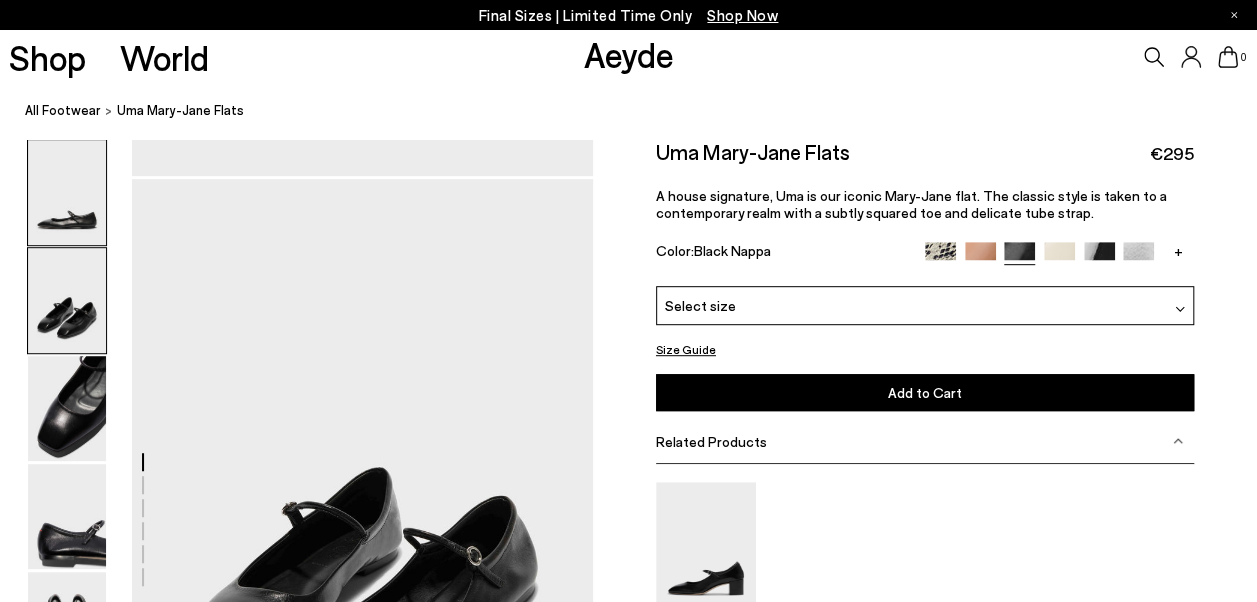scroll, scrollTop: 468, scrollLeft: 0, axis: vertical 